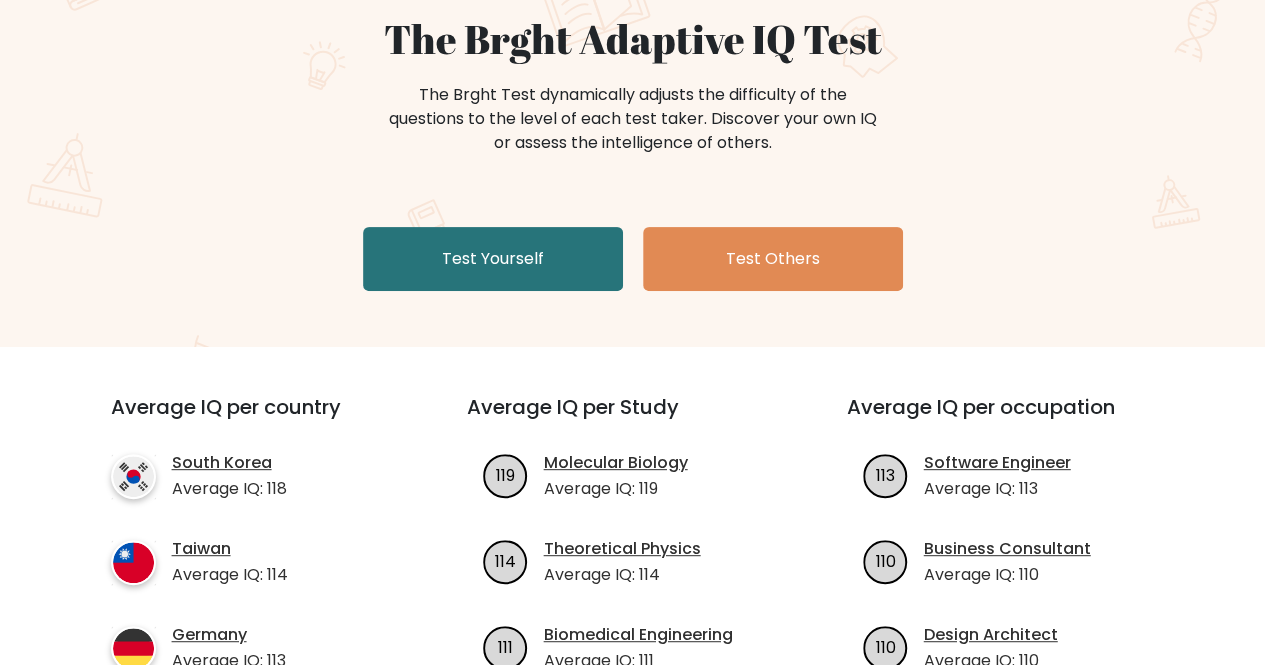 scroll, scrollTop: 192, scrollLeft: 0, axis: vertical 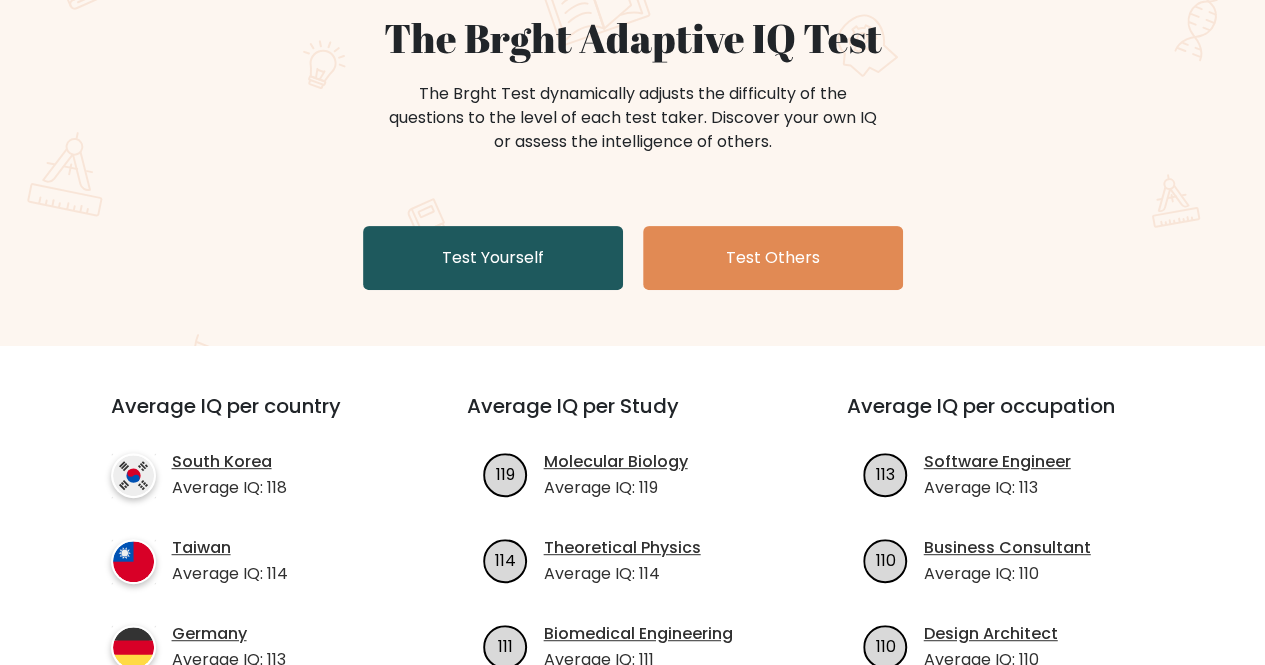 click on "Test Yourself" at bounding box center (493, 258) 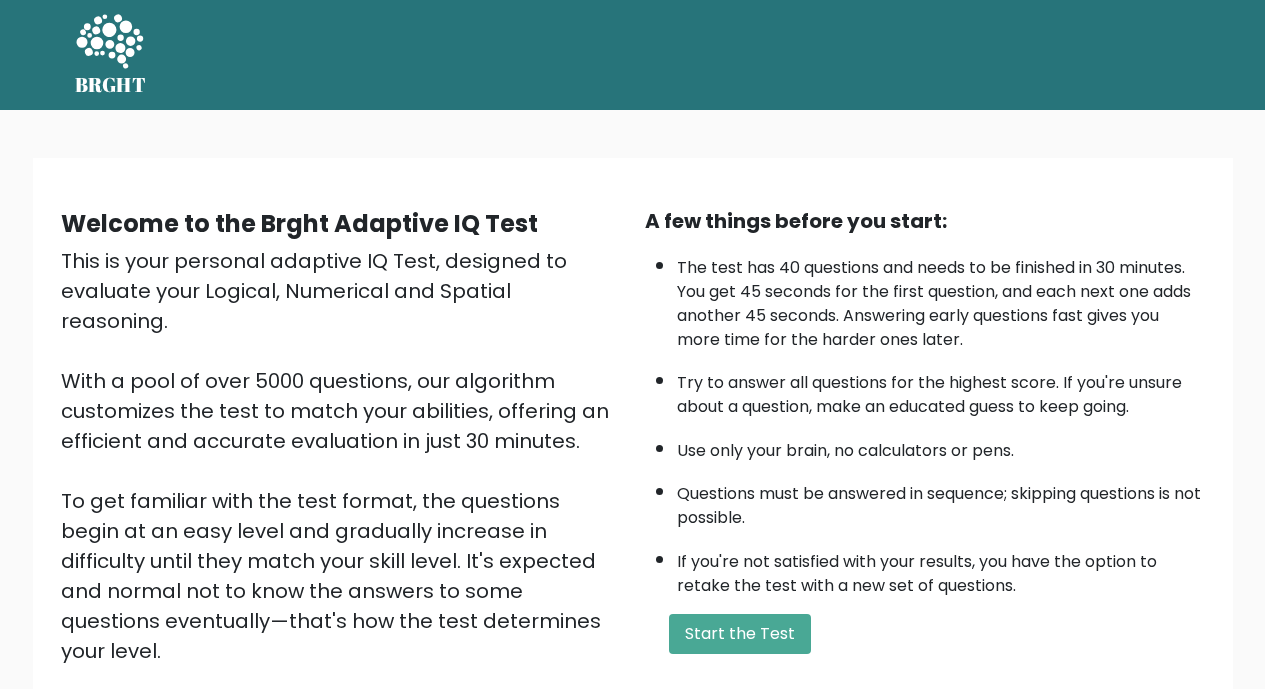 scroll, scrollTop: 0, scrollLeft: 0, axis: both 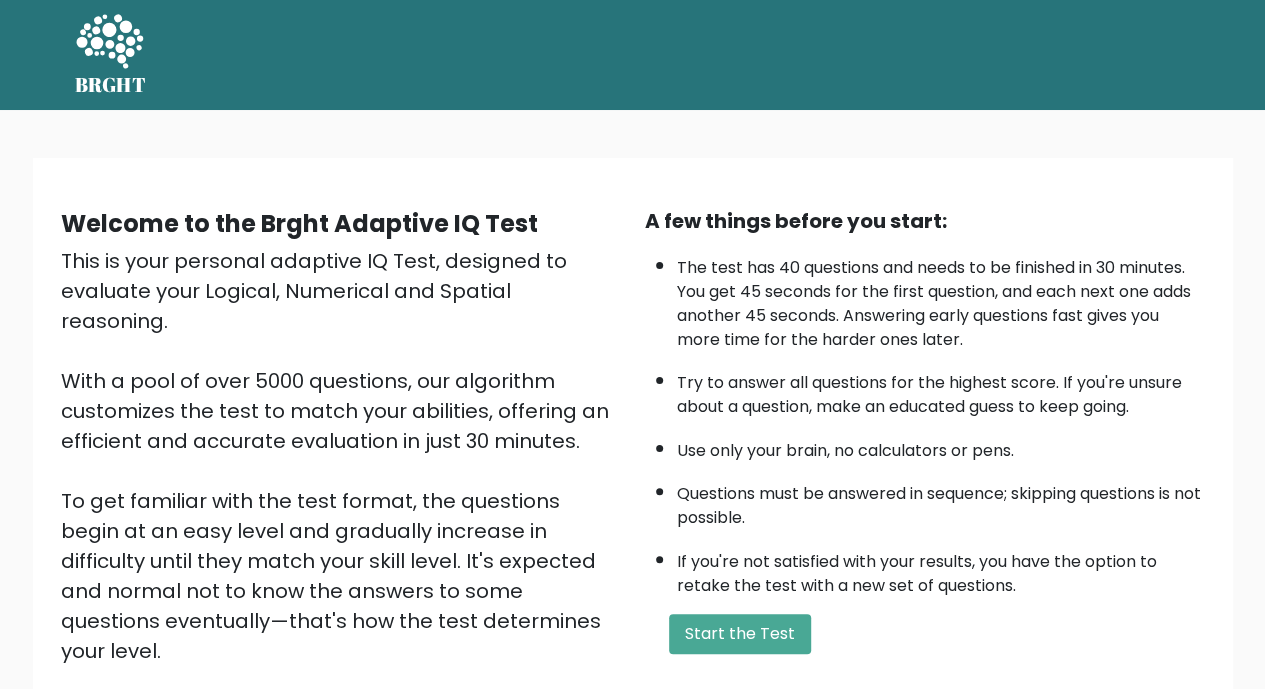click on "Start the Test" at bounding box center [740, 634] 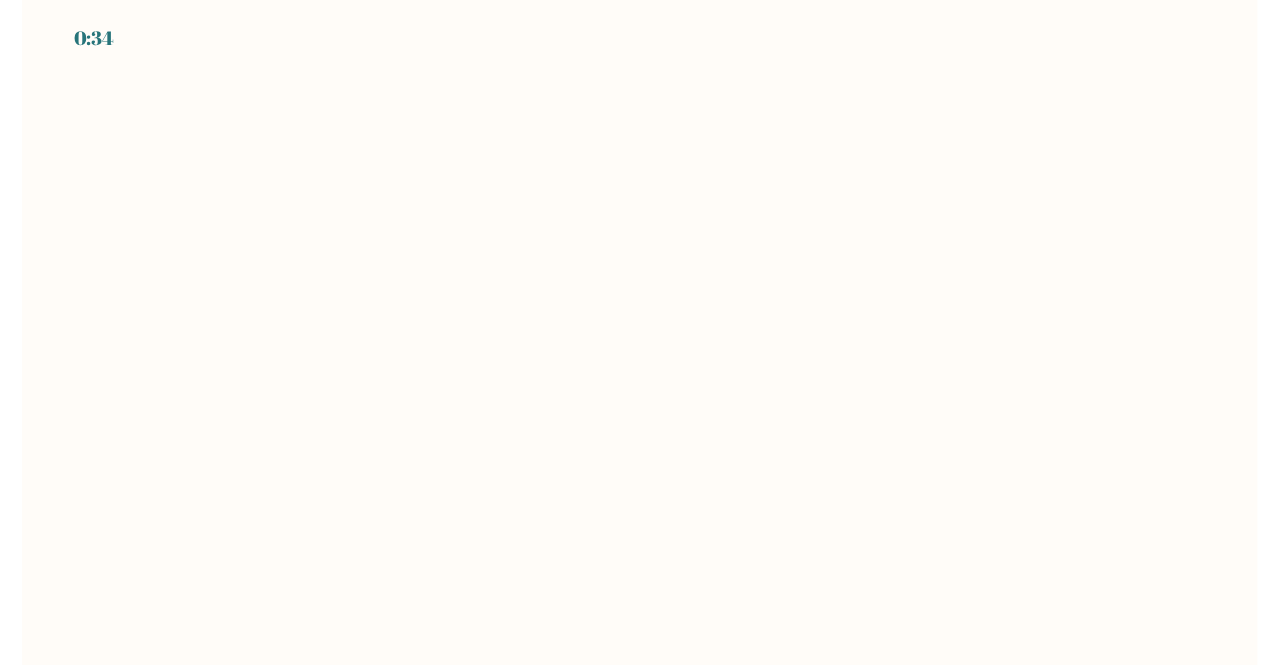 scroll, scrollTop: 0, scrollLeft: 0, axis: both 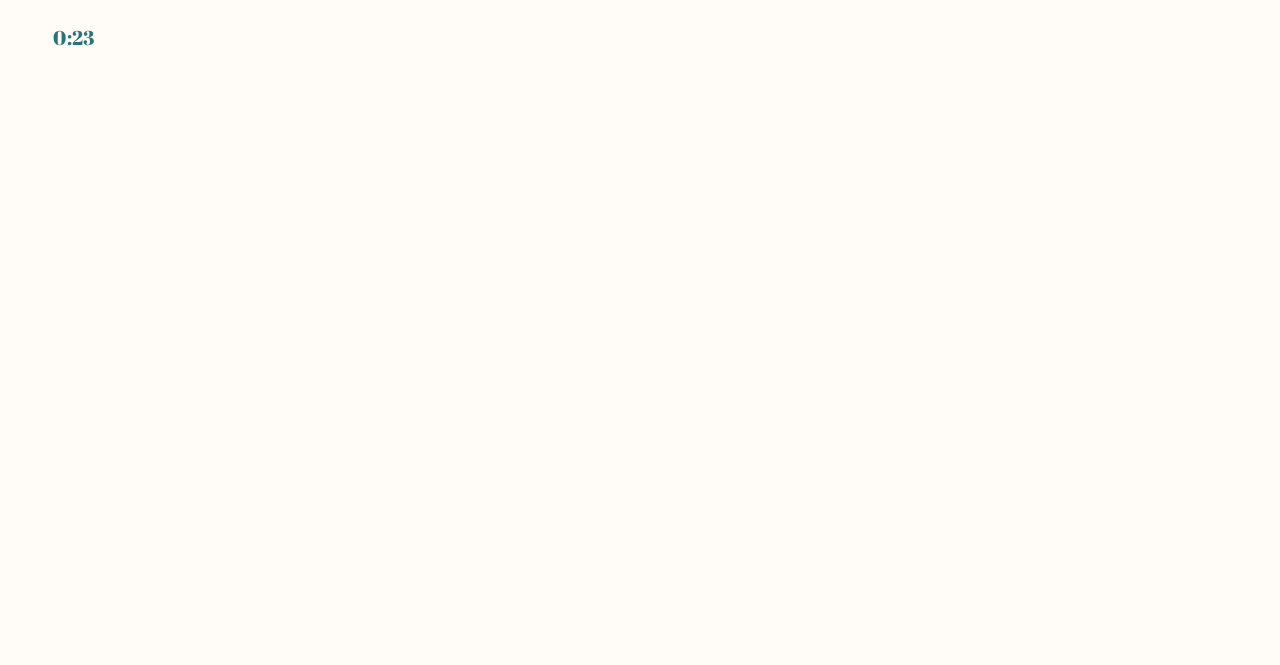 click on "0:23" at bounding box center [640, 332] 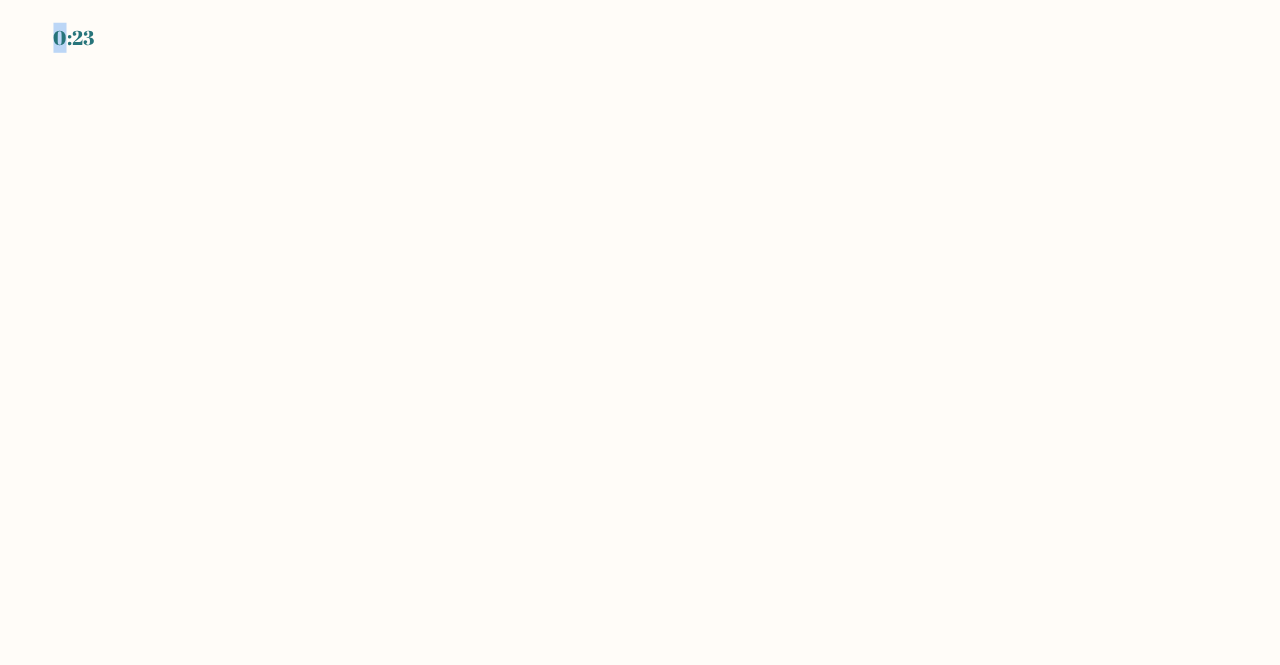 click on "0:23" at bounding box center [640, 332] 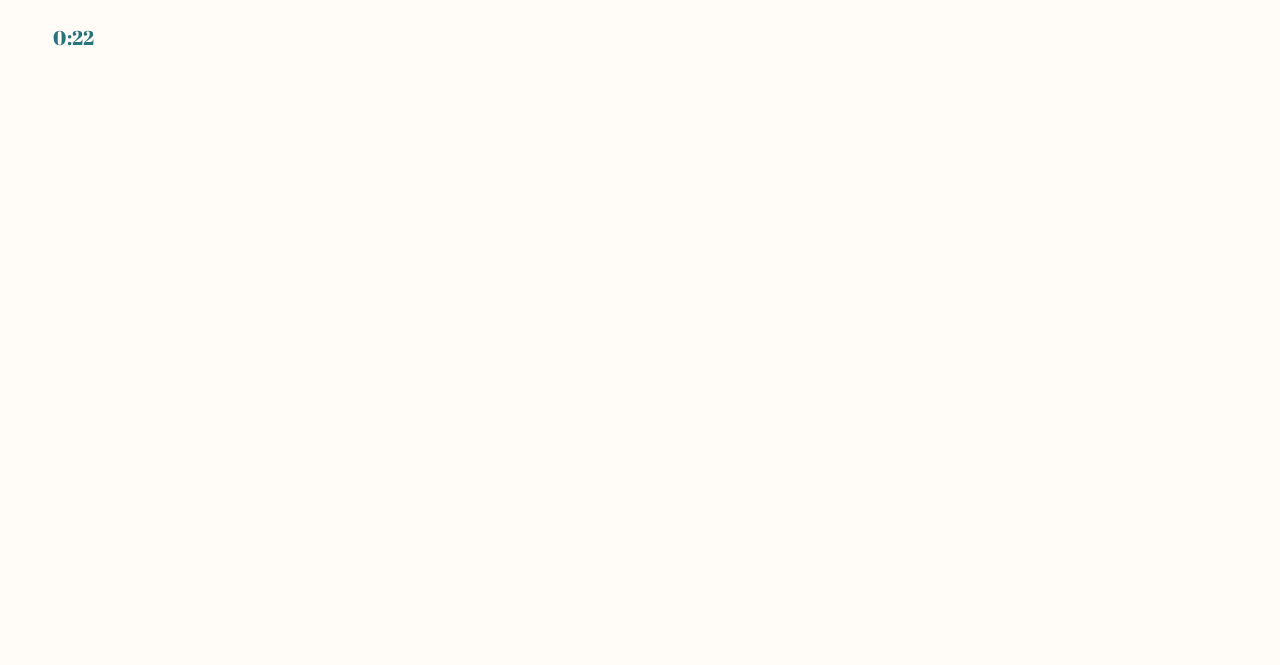 scroll, scrollTop: 0, scrollLeft: 0, axis: both 